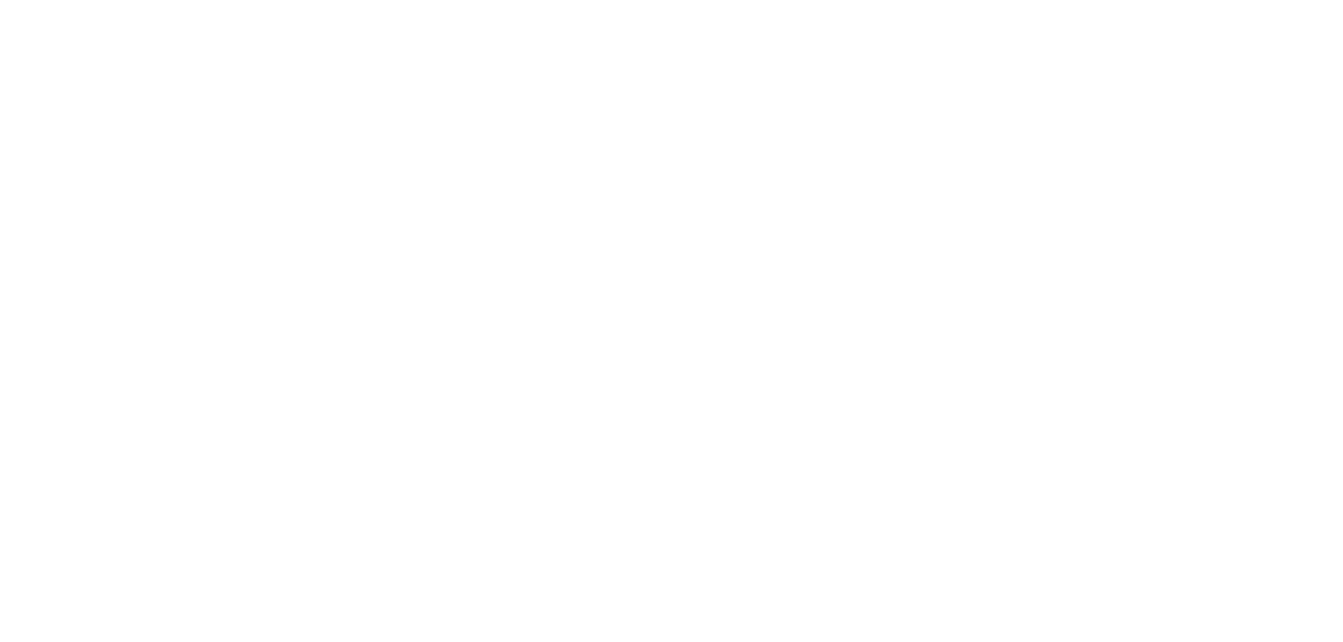 scroll, scrollTop: 0, scrollLeft: 0, axis: both 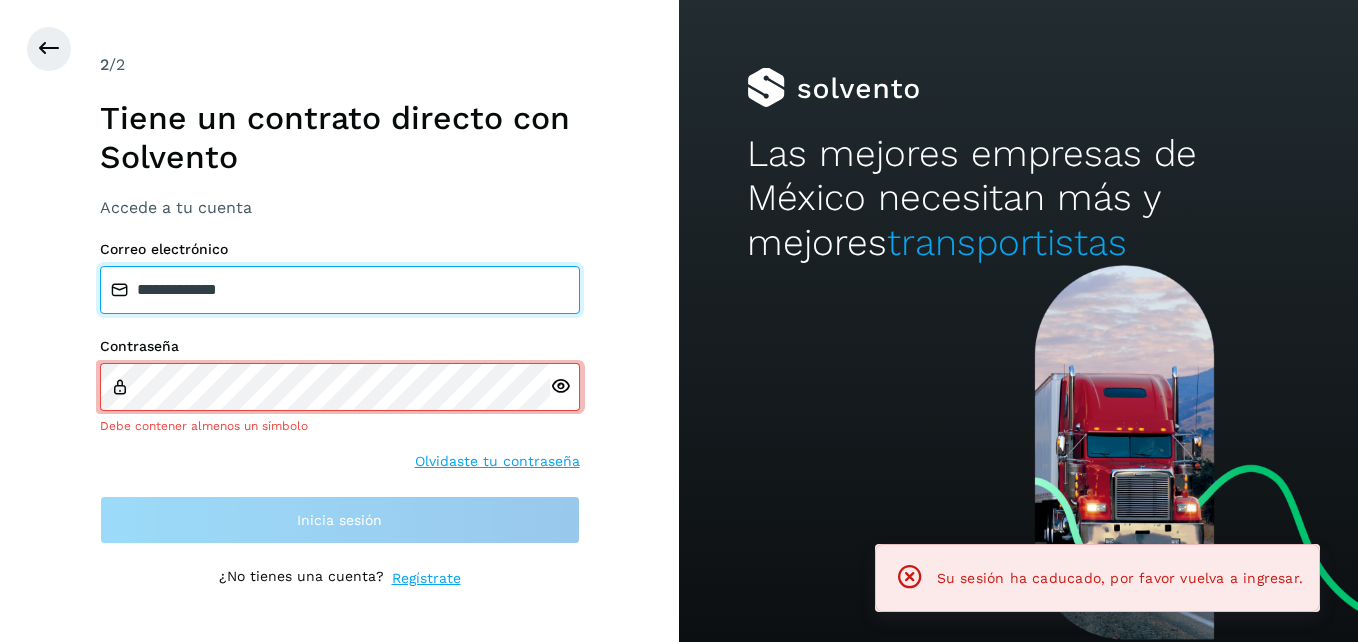 drag, startPoint x: 325, startPoint y: 291, endPoint x: 16, endPoint y: 283, distance: 309.10355 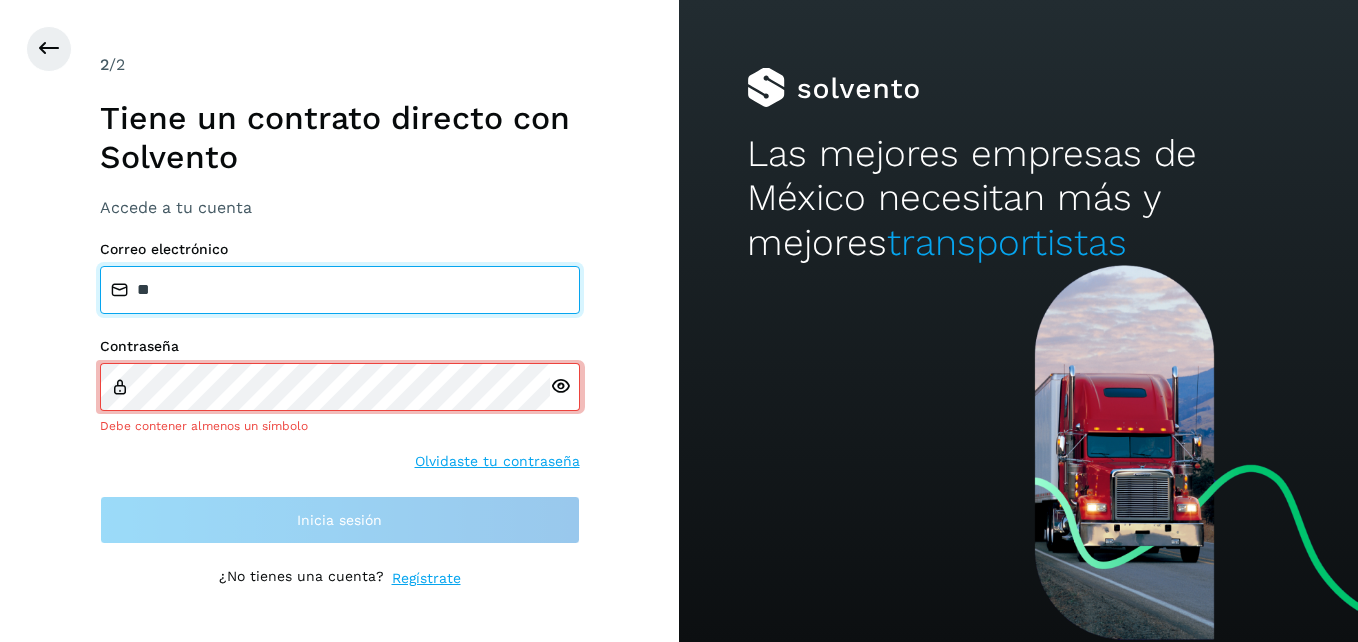 type on "**********" 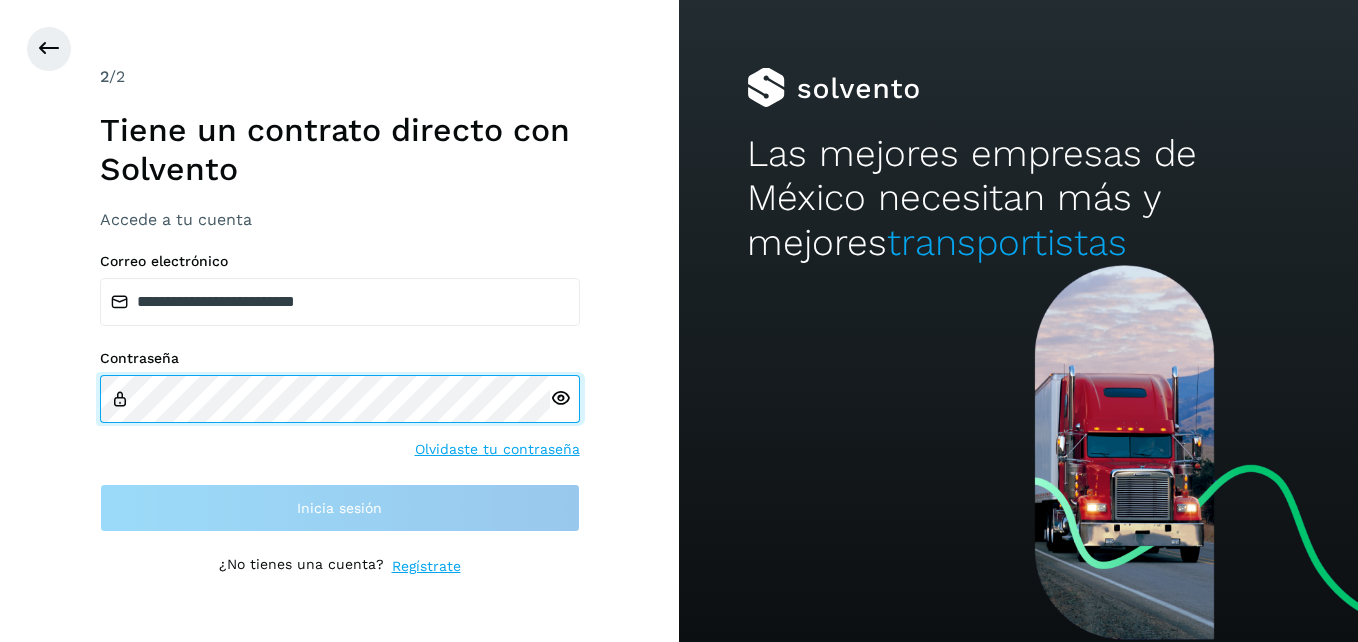 click on "**********" at bounding box center [339, 321] 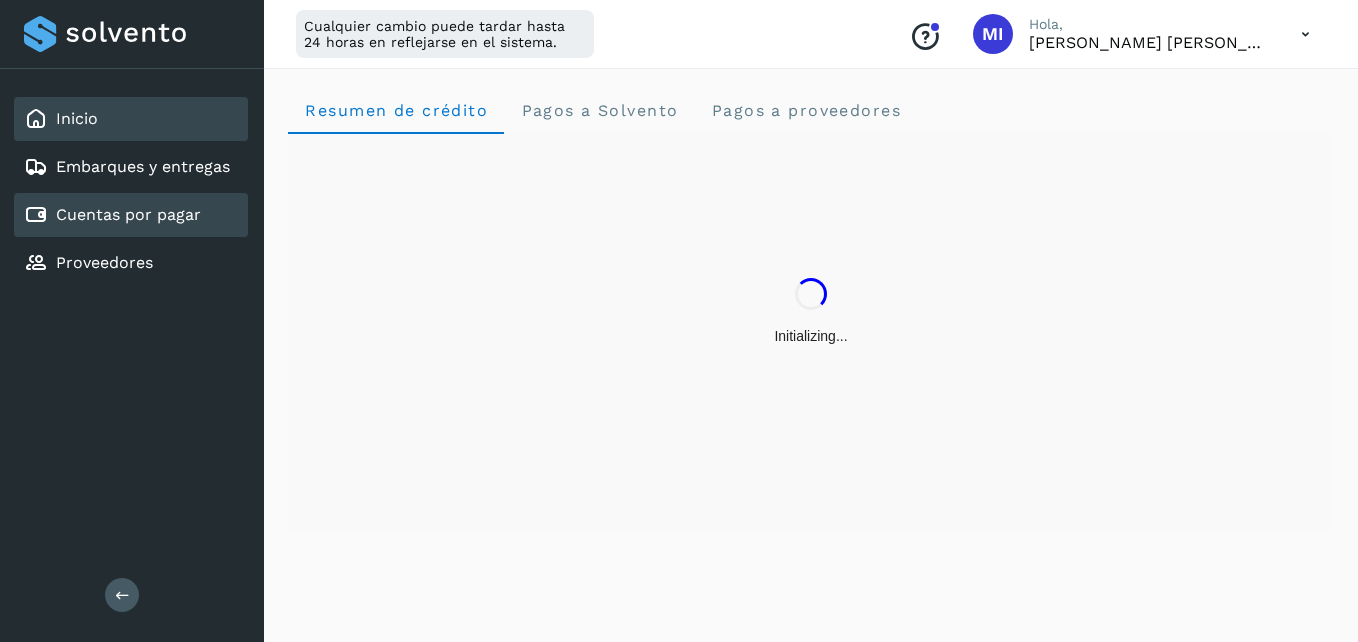 click on "Cuentas por pagar" at bounding box center [128, 214] 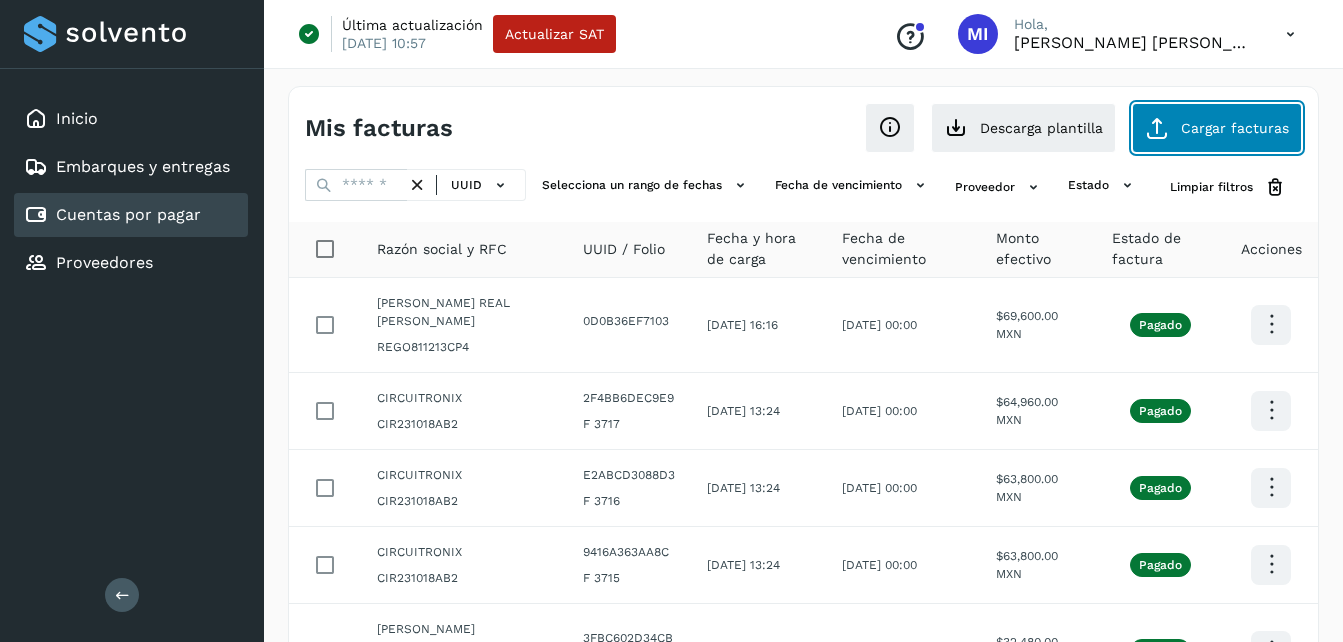 click on "Cargar facturas" 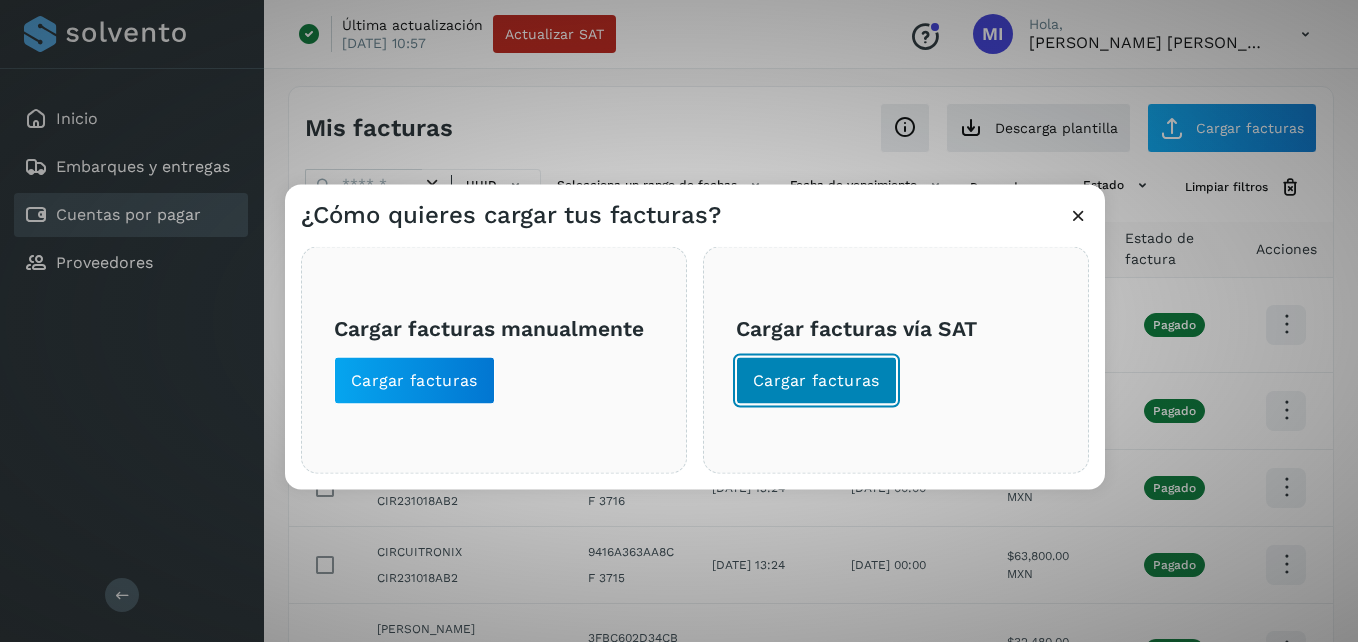 click on "Cargar facturas" 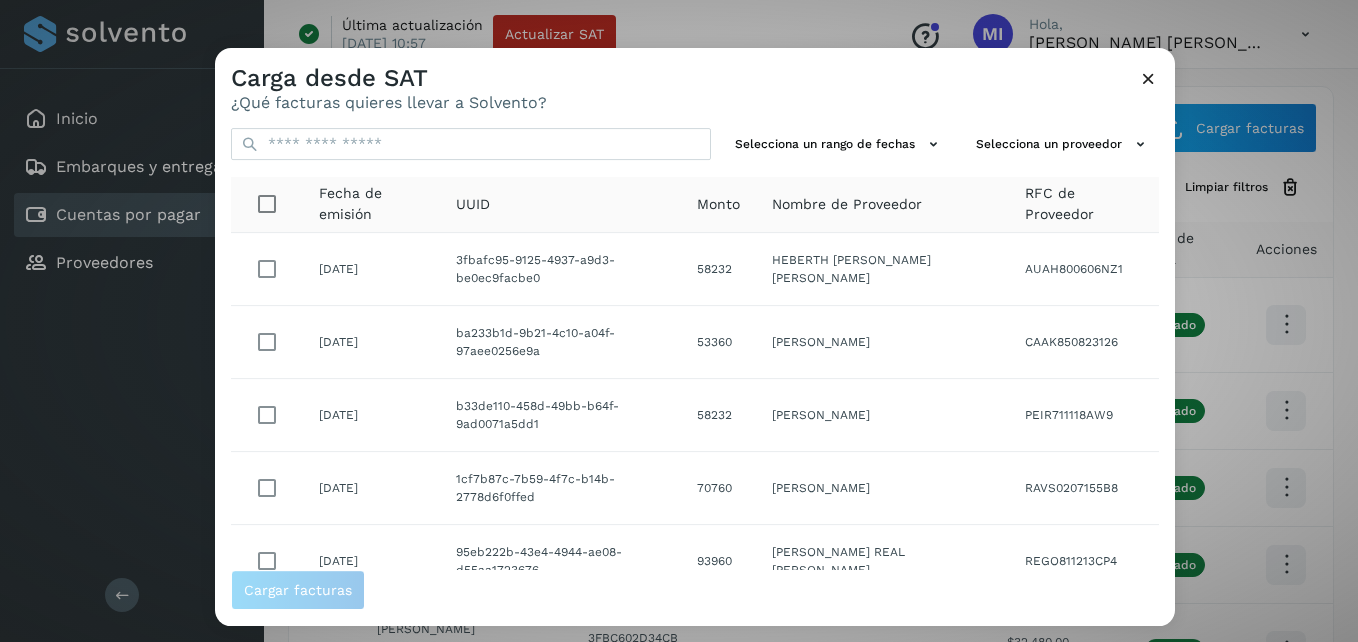 click at bounding box center [1148, 78] 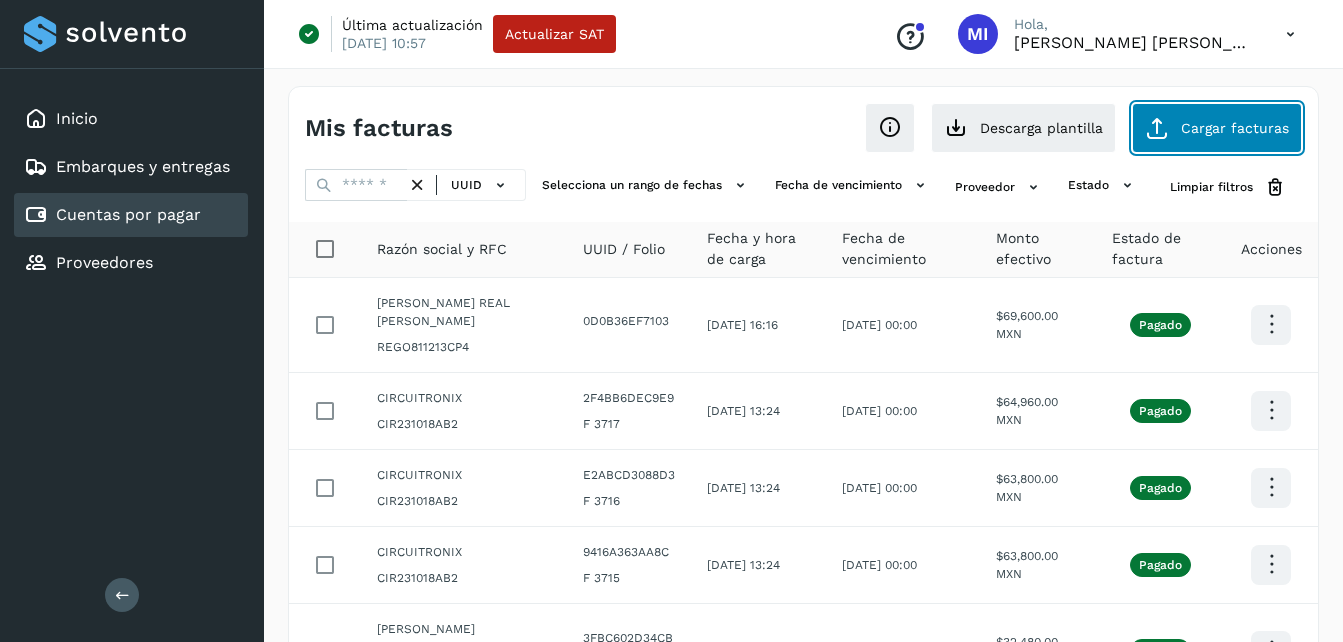click on "Cargar facturas" 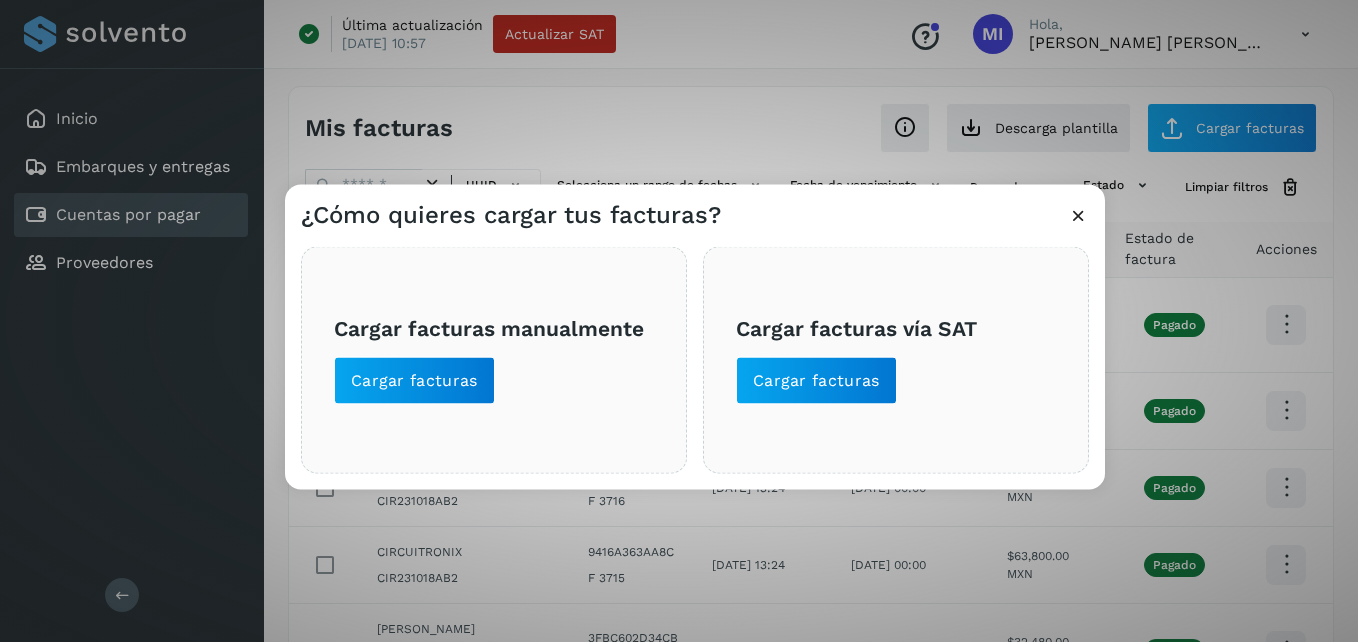 click on "Cargar facturas manualmente Cargar facturas" at bounding box center [494, 359] 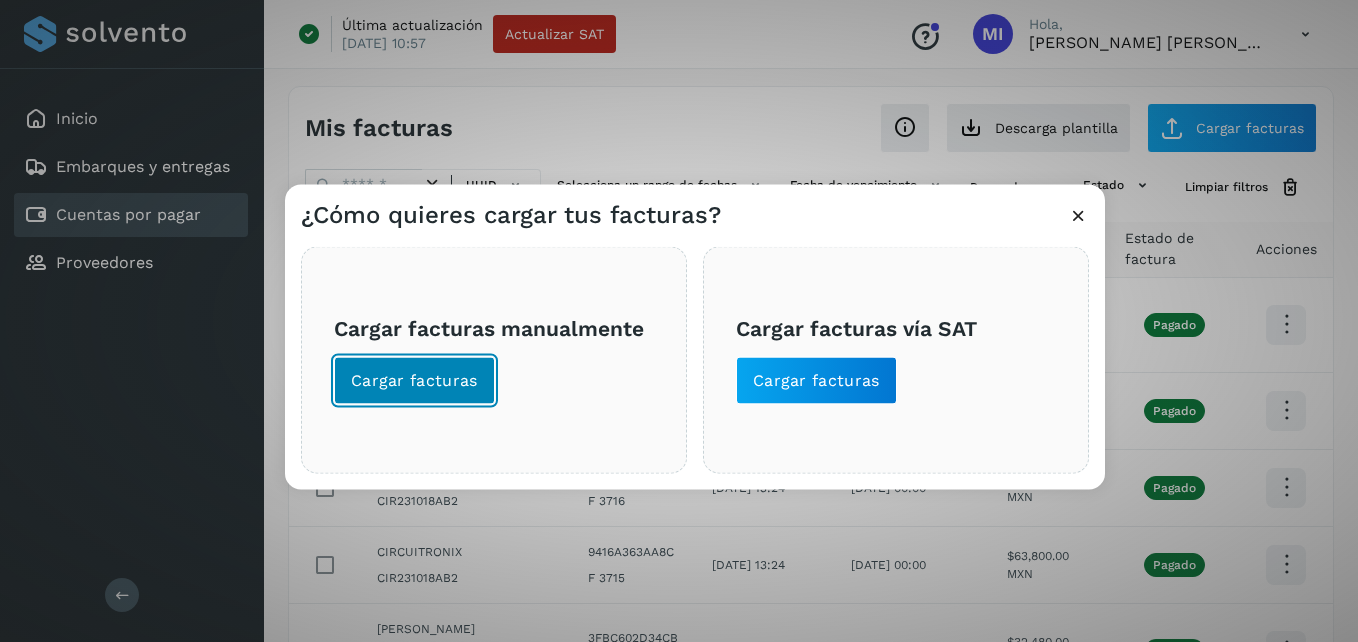 click on "Cargar facturas" 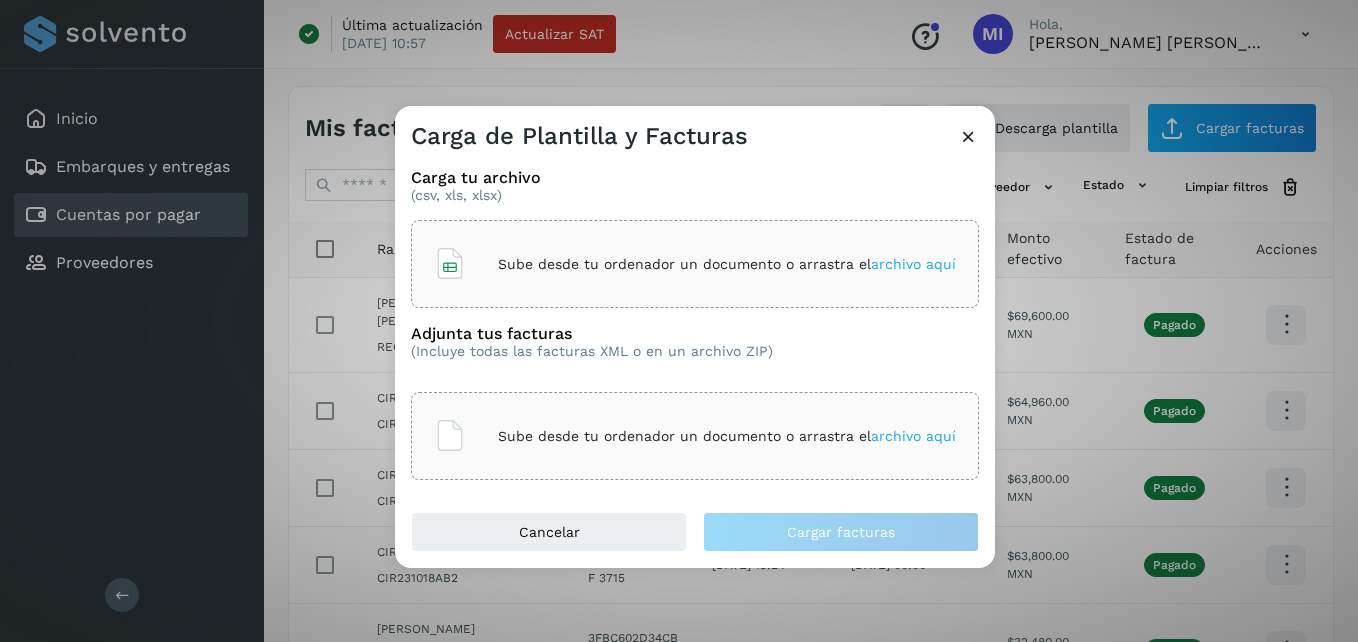 click on "Sube desde tu ordenador un documento o arrastra el  archivo aquí" at bounding box center [695, 264] 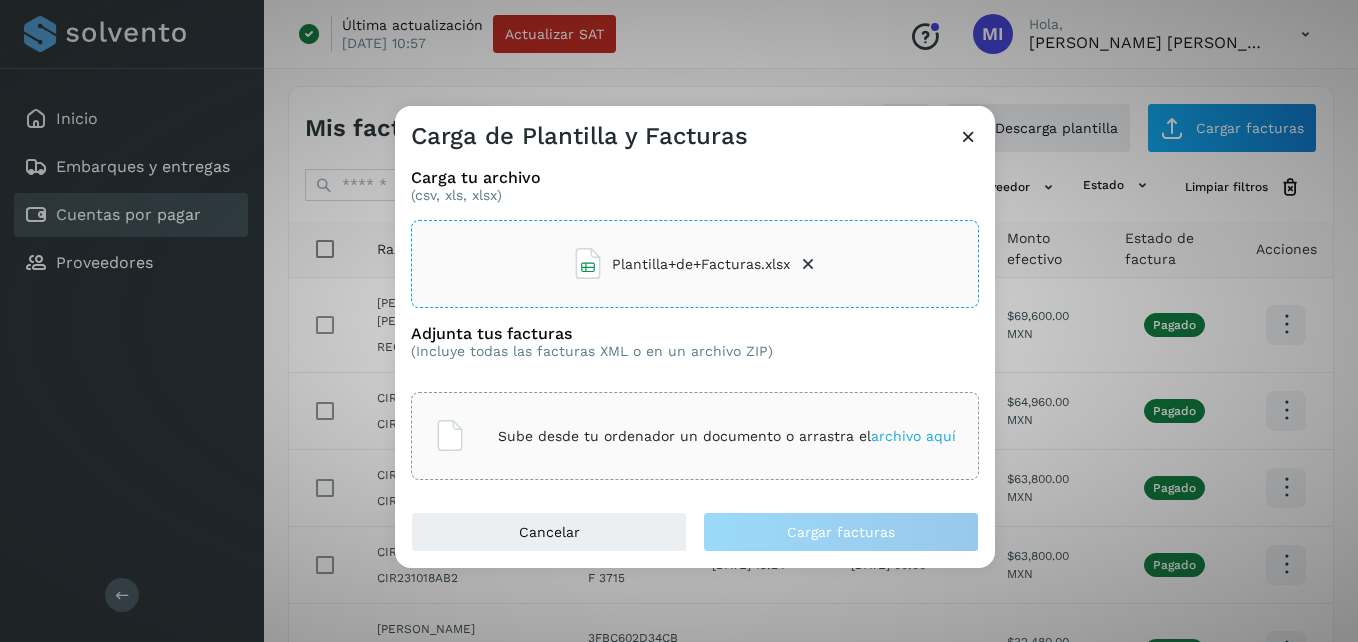 click on "archivo aquí" at bounding box center [913, 436] 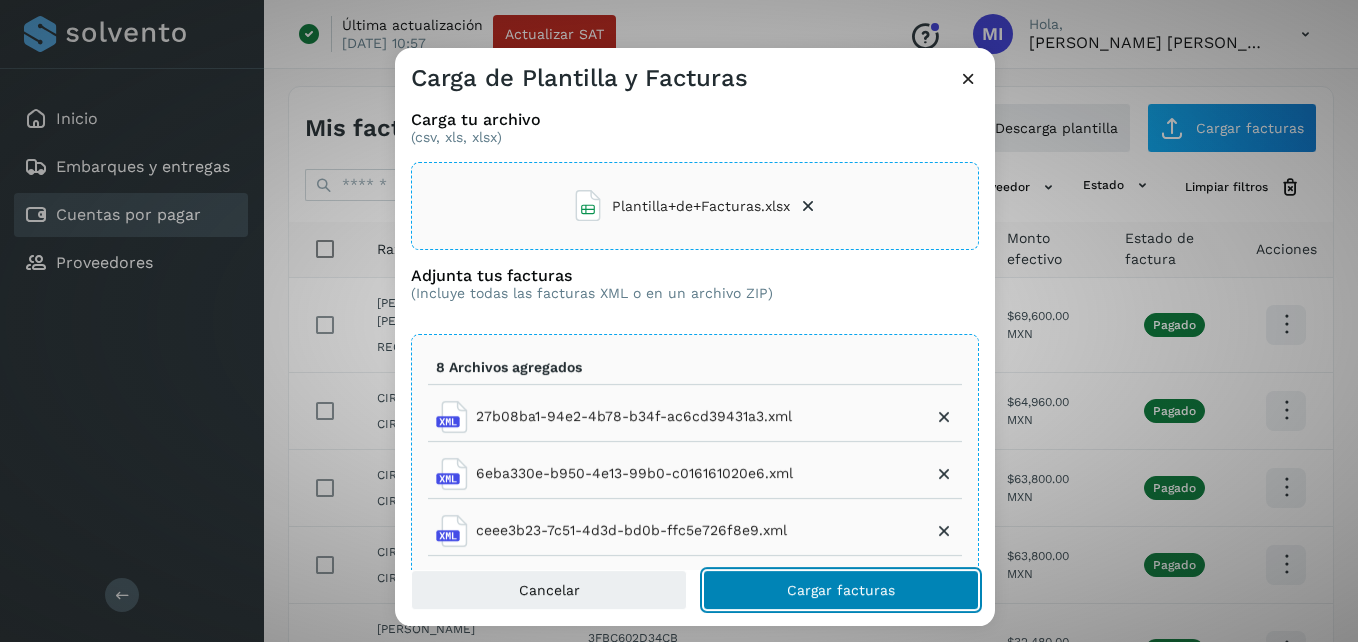 click on "Cargar facturas" 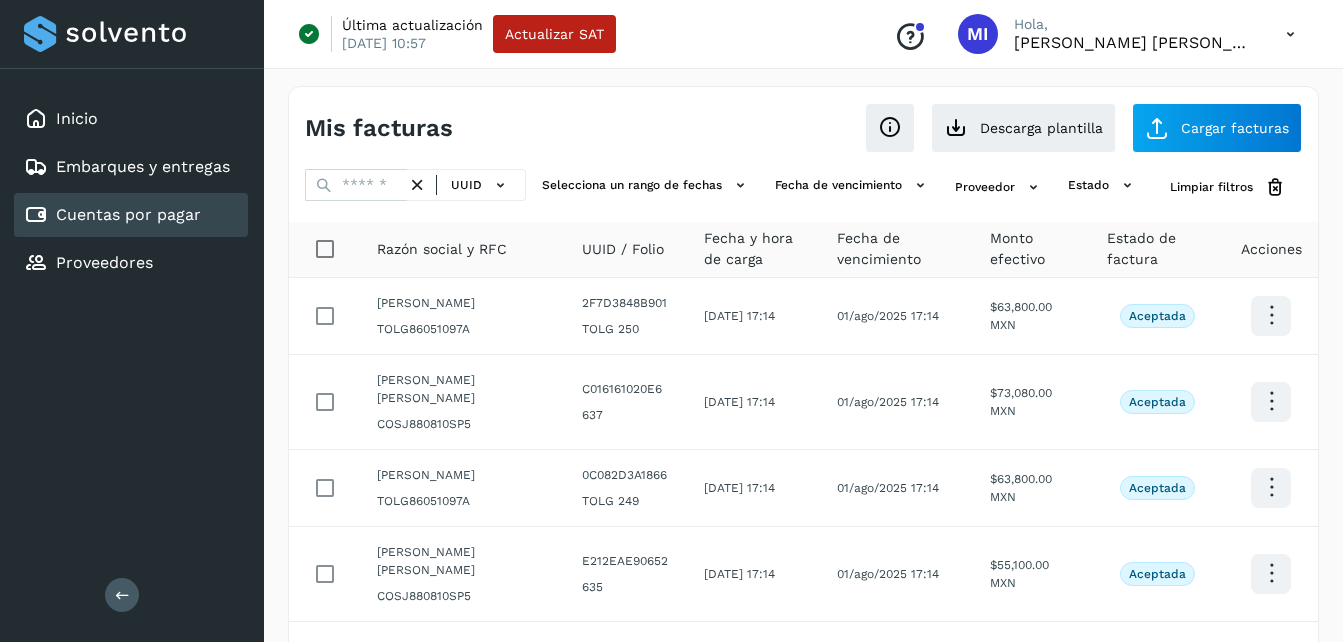 scroll, scrollTop: 561, scrollLeft: 0, axis: vertical 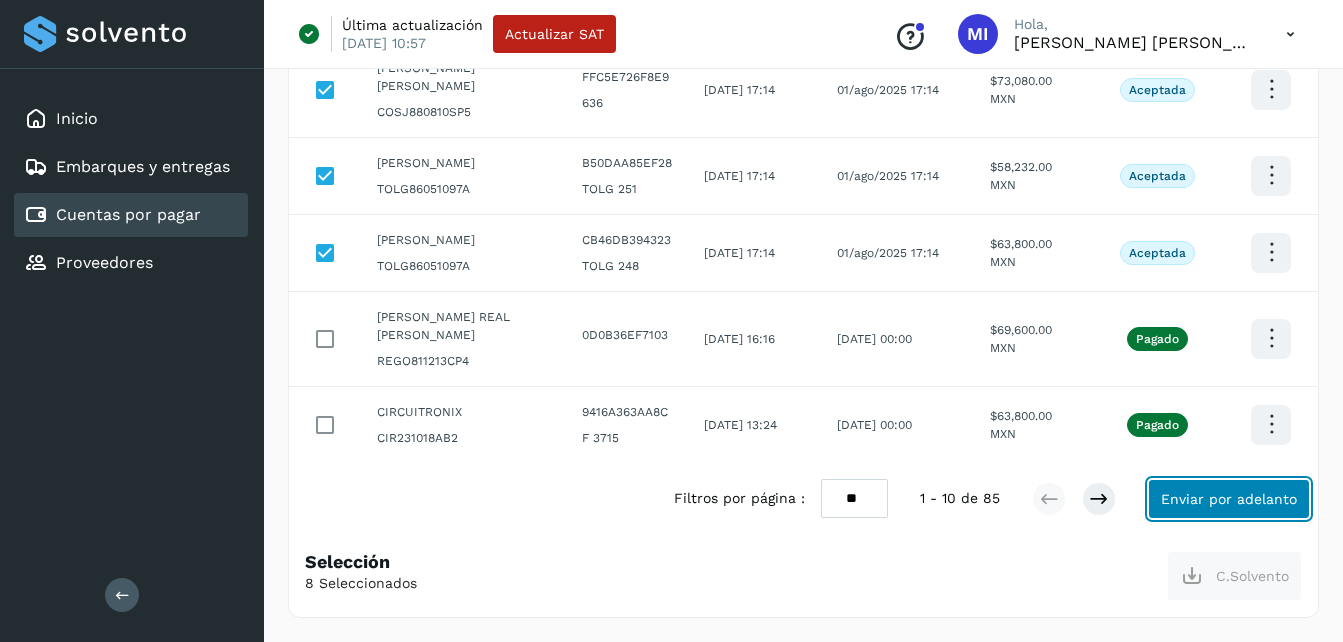 click on "Enviar por adelanto" 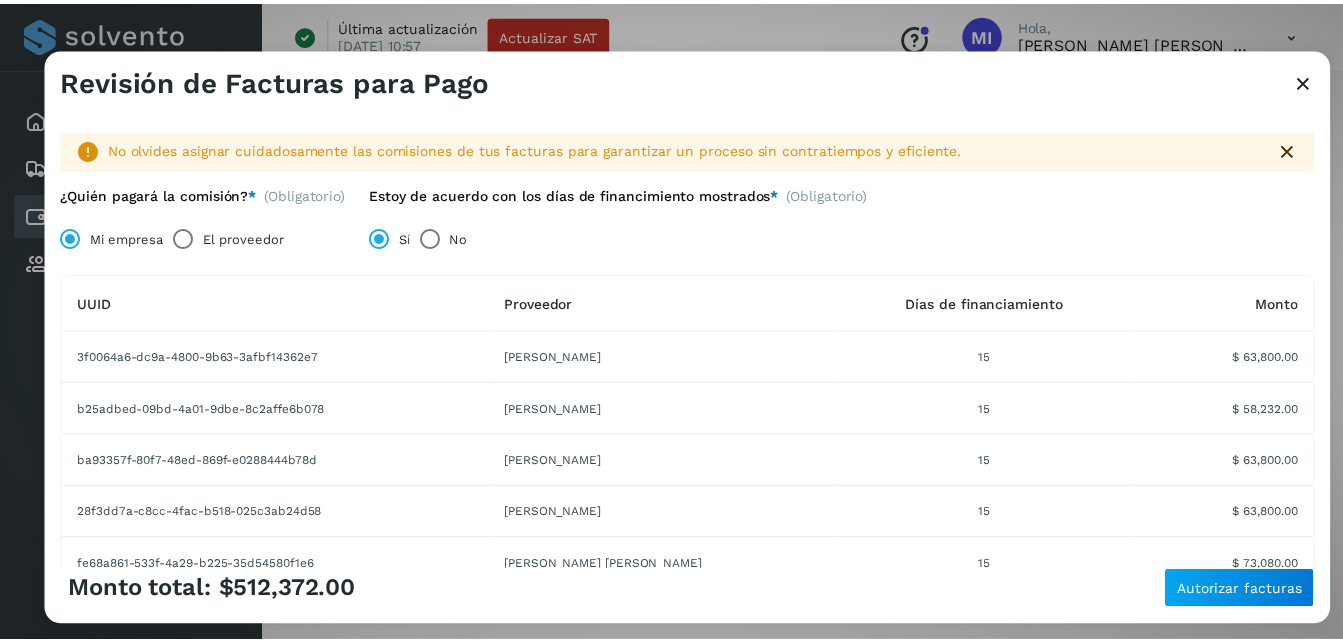 scroll, scrollTop: 333, scrollLeft: 0, axis: vertical 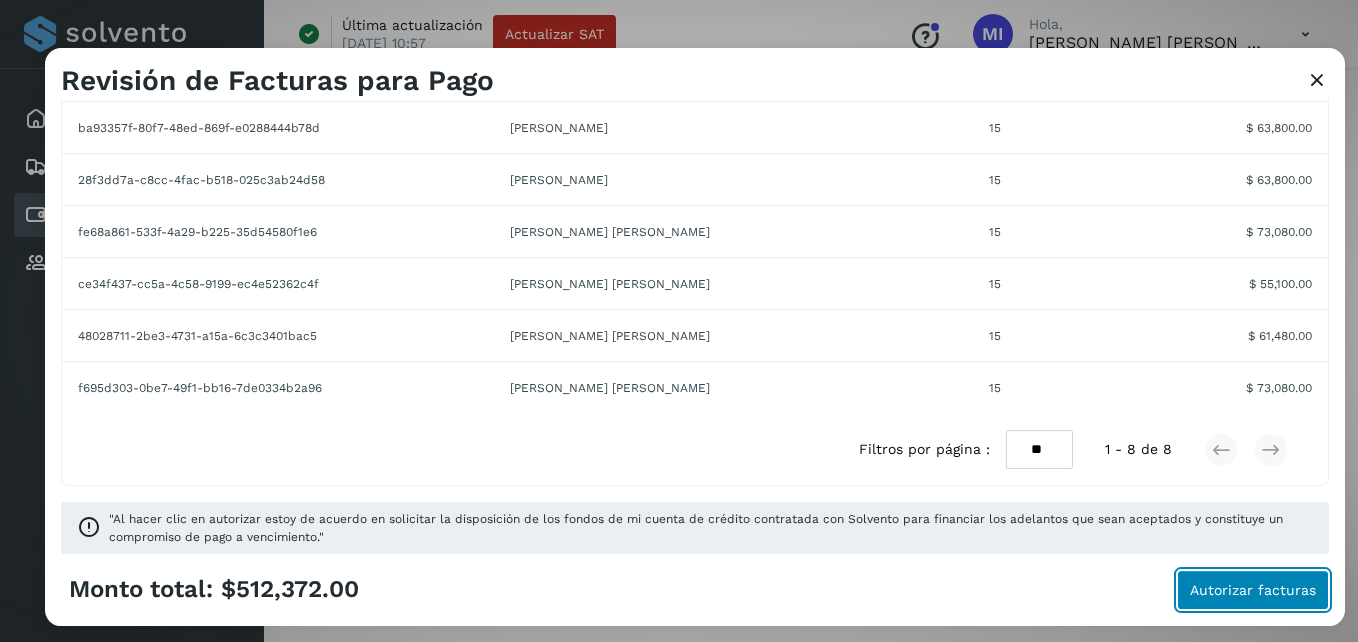 click on "Autorizar facturas" 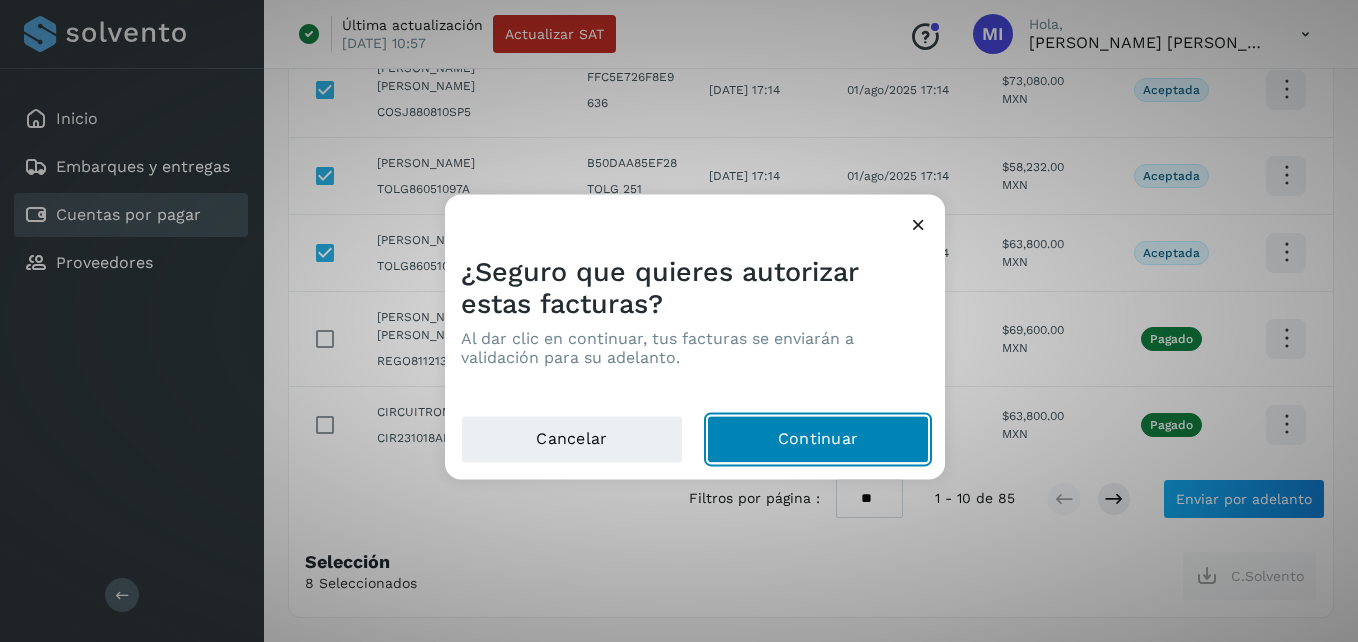 click on "Continuar" 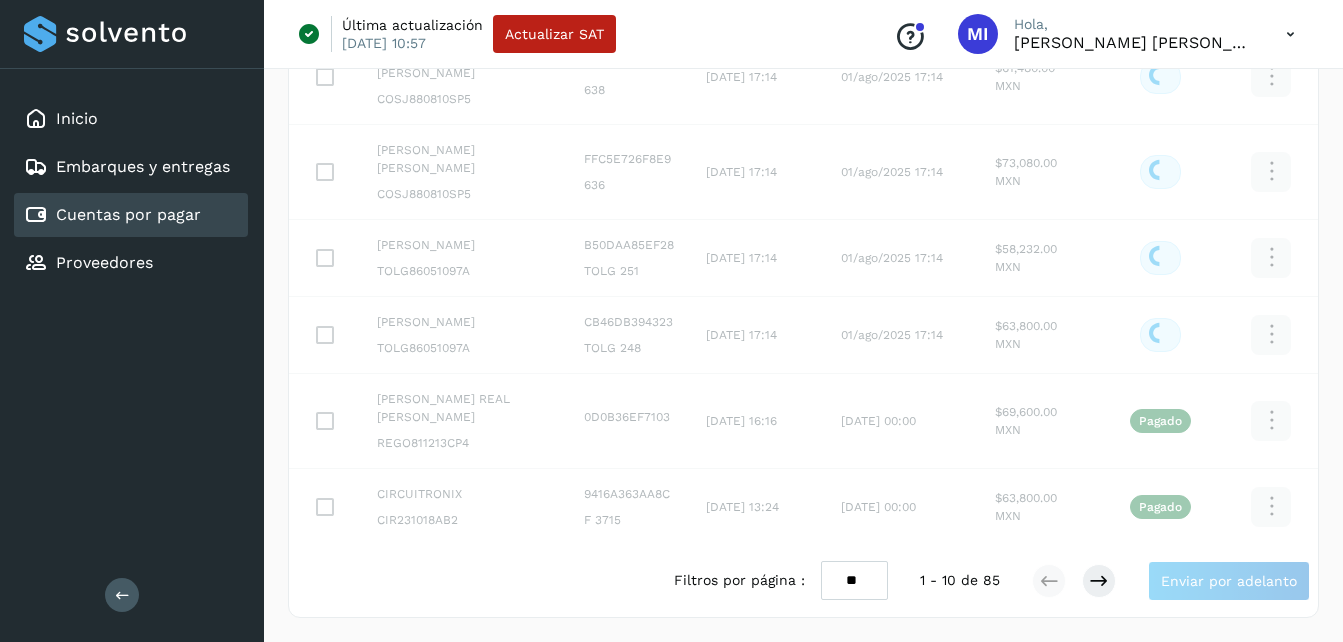 scroll, scrollTop: 664, scrollLeft: 0, axis: vertical 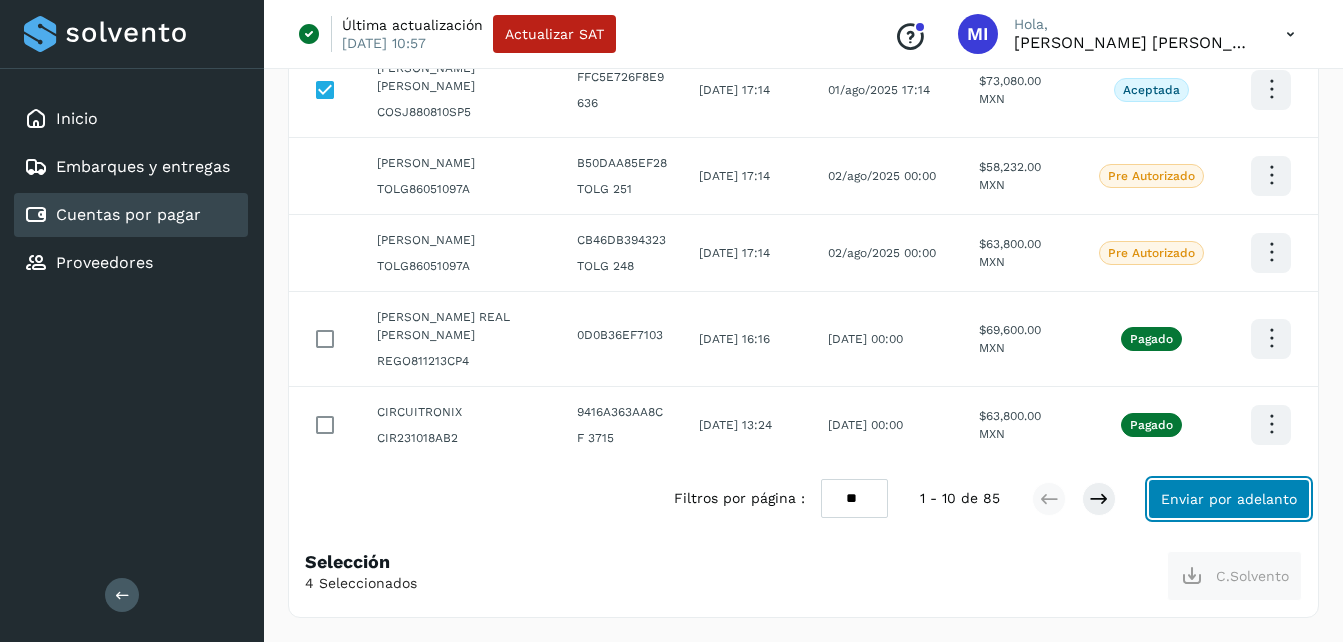 click on "Enviar por adelanto" 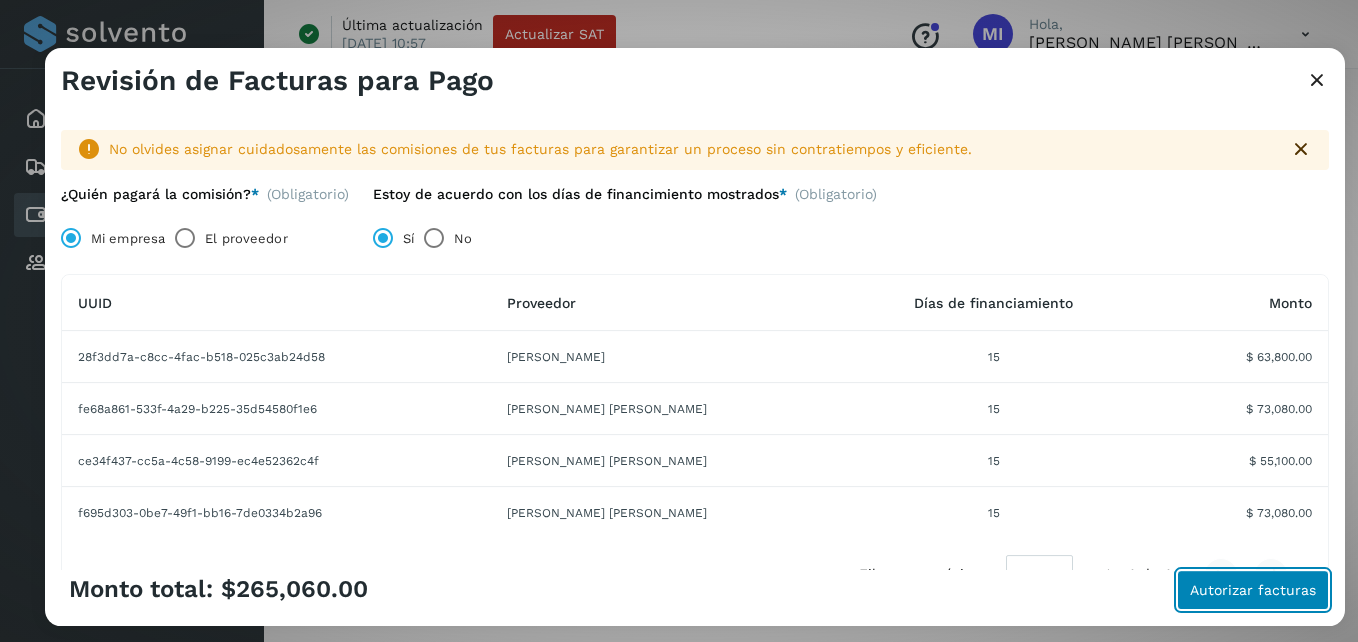 click on "Autorizar facturas" 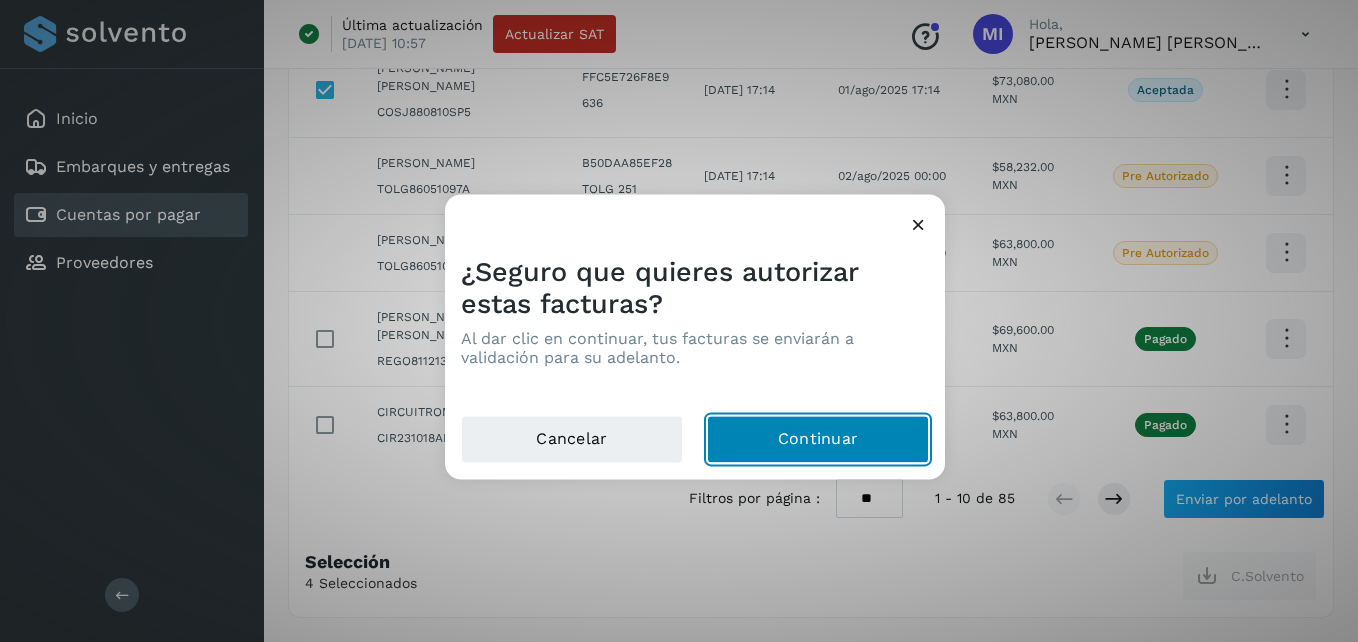 click on "Continuar" 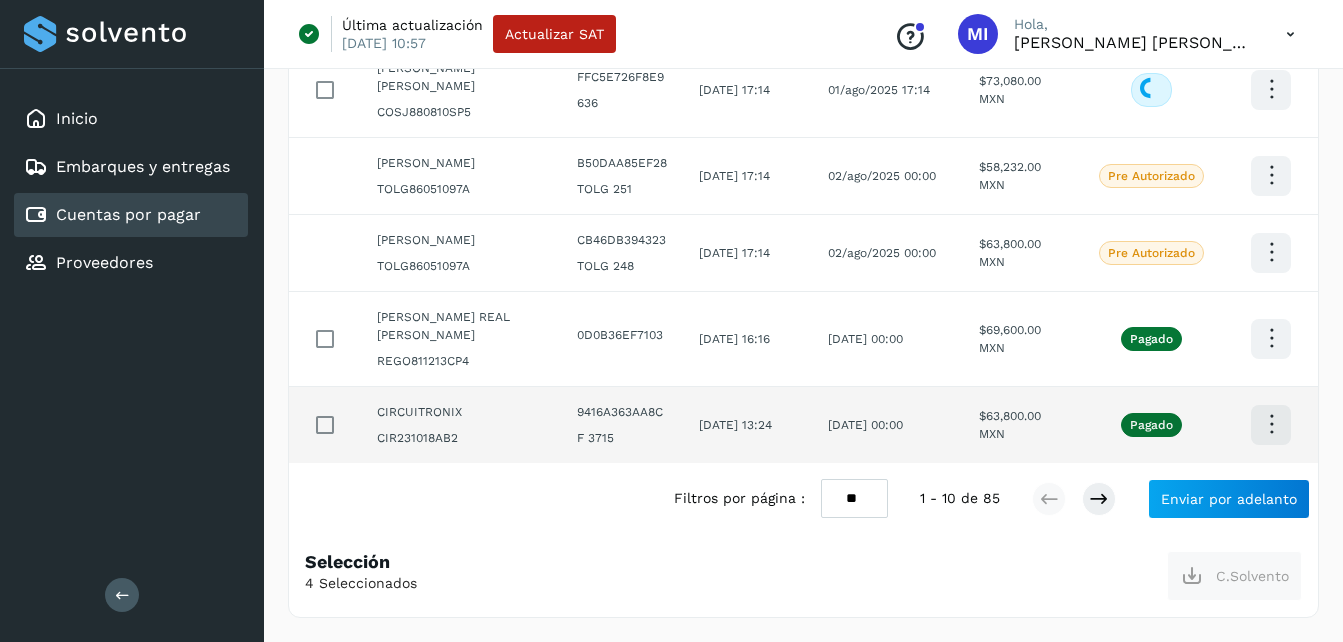 click on "26/jul/2025 00:00" 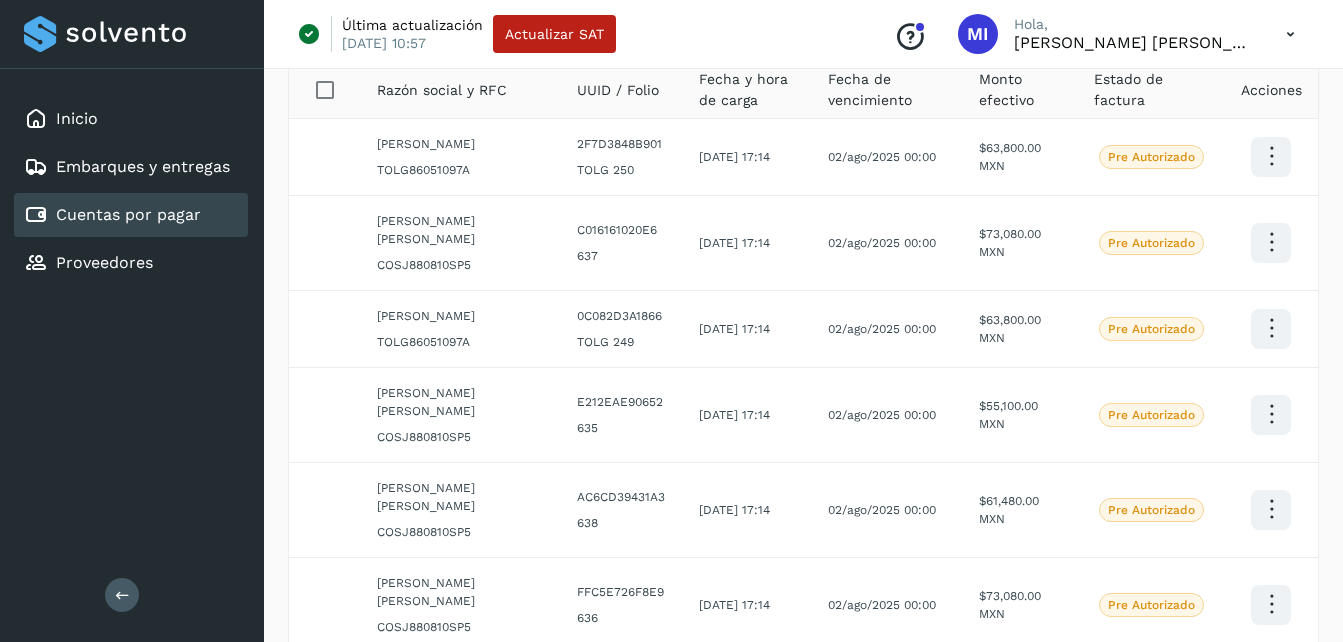 scroll, scrollTop: 160, scrollLeft: 0, axis: vertical 